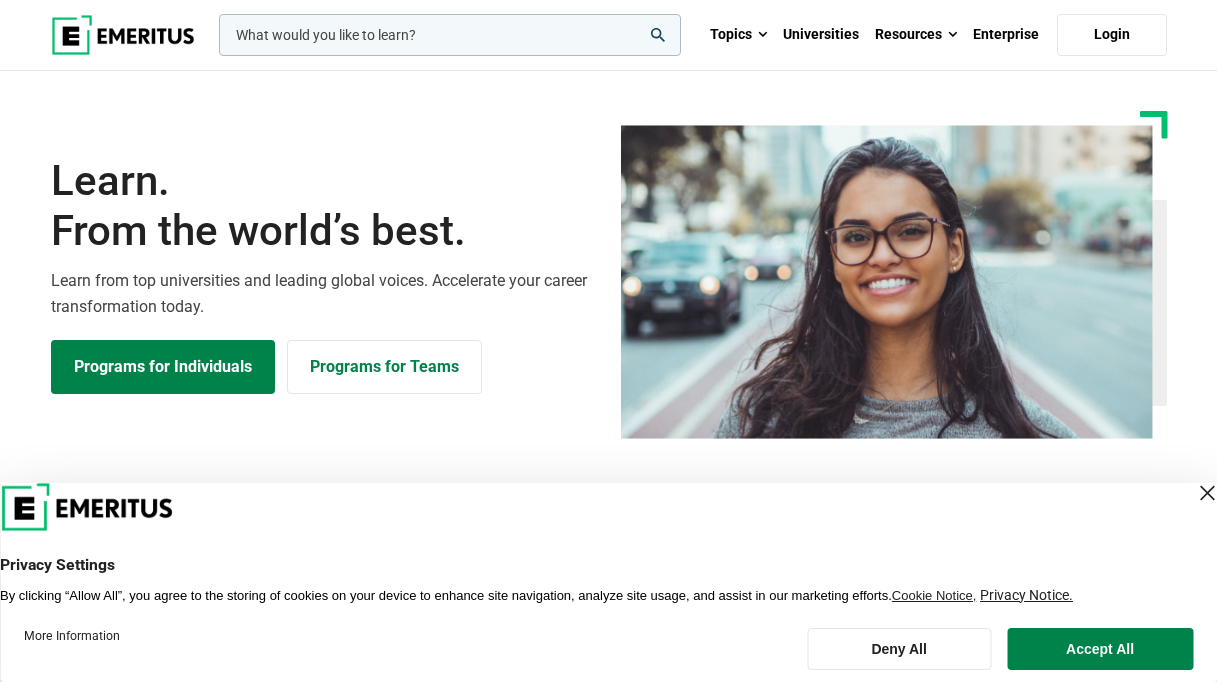 scroll, scrollTop: 0, scrollLeft: 0, axis: both 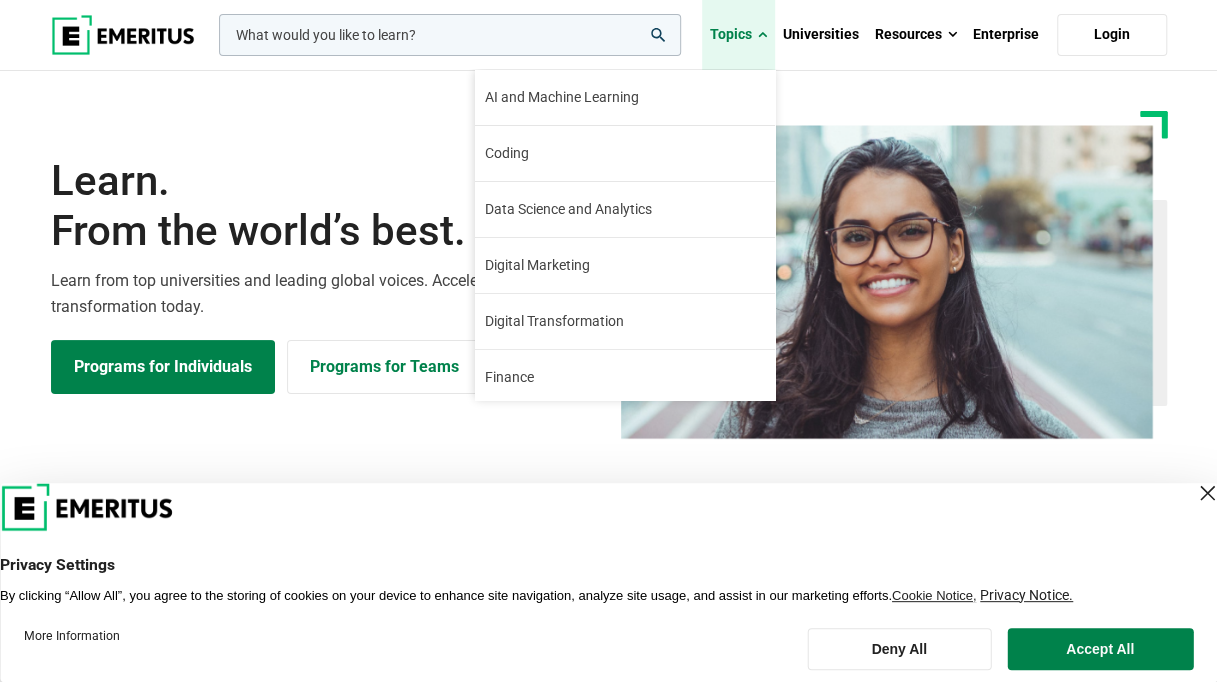 click at bounding box center [762, 35] 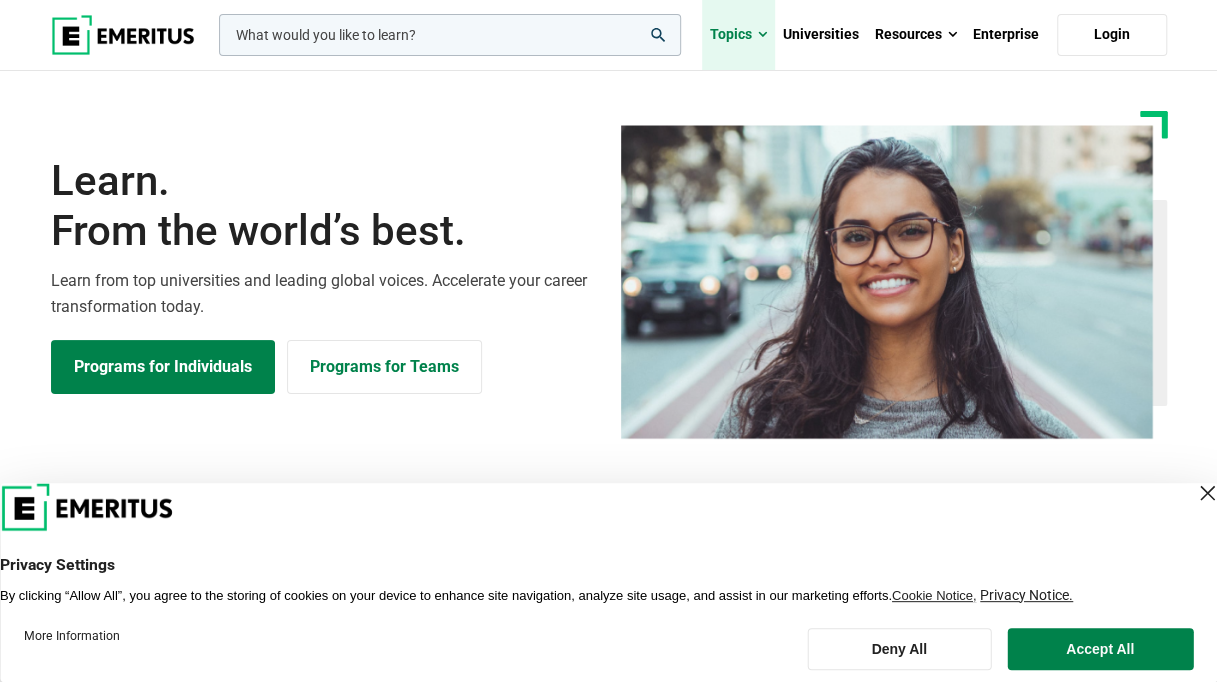 click at bounding box center [762, 35] 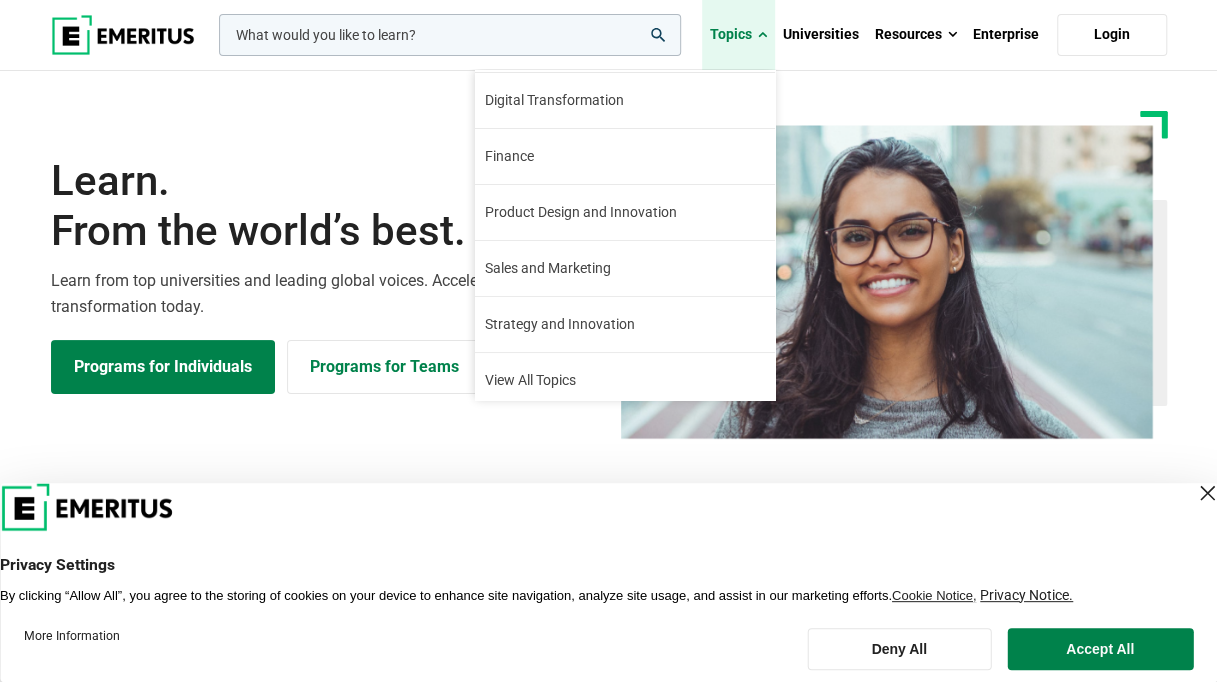 scroll, scrollTop: 226, scrollLeft: 0, axis: vertical 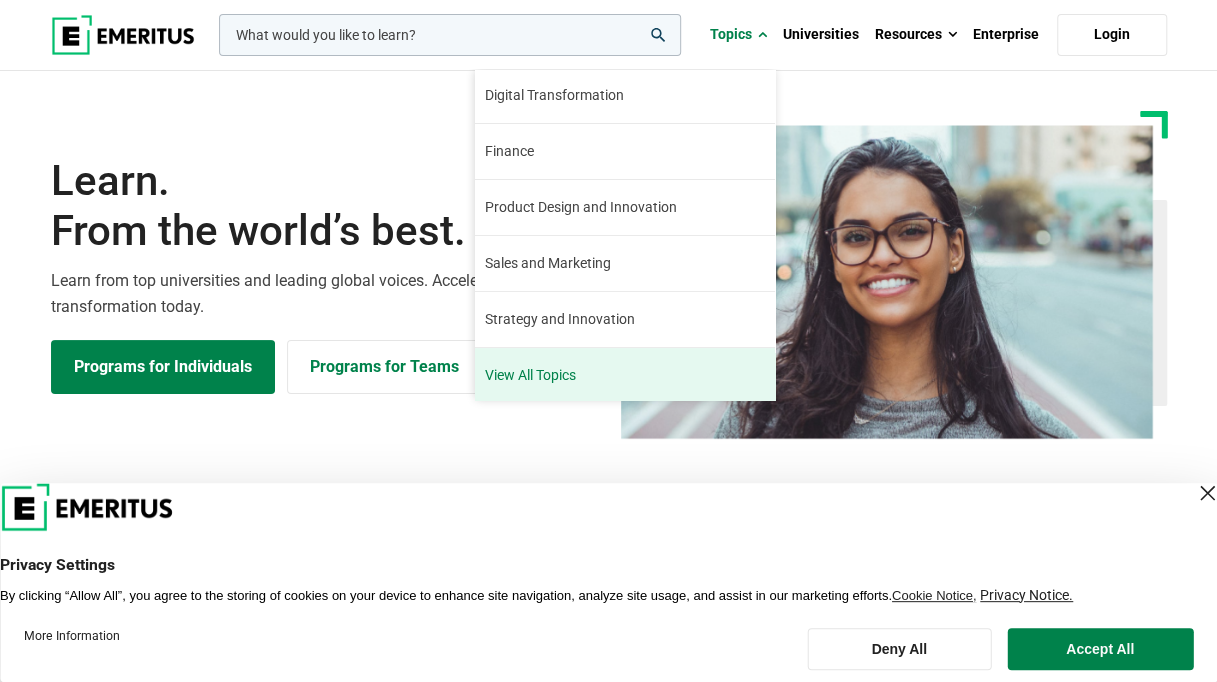 click on "View All Topics" at bounding box center [625, 375] 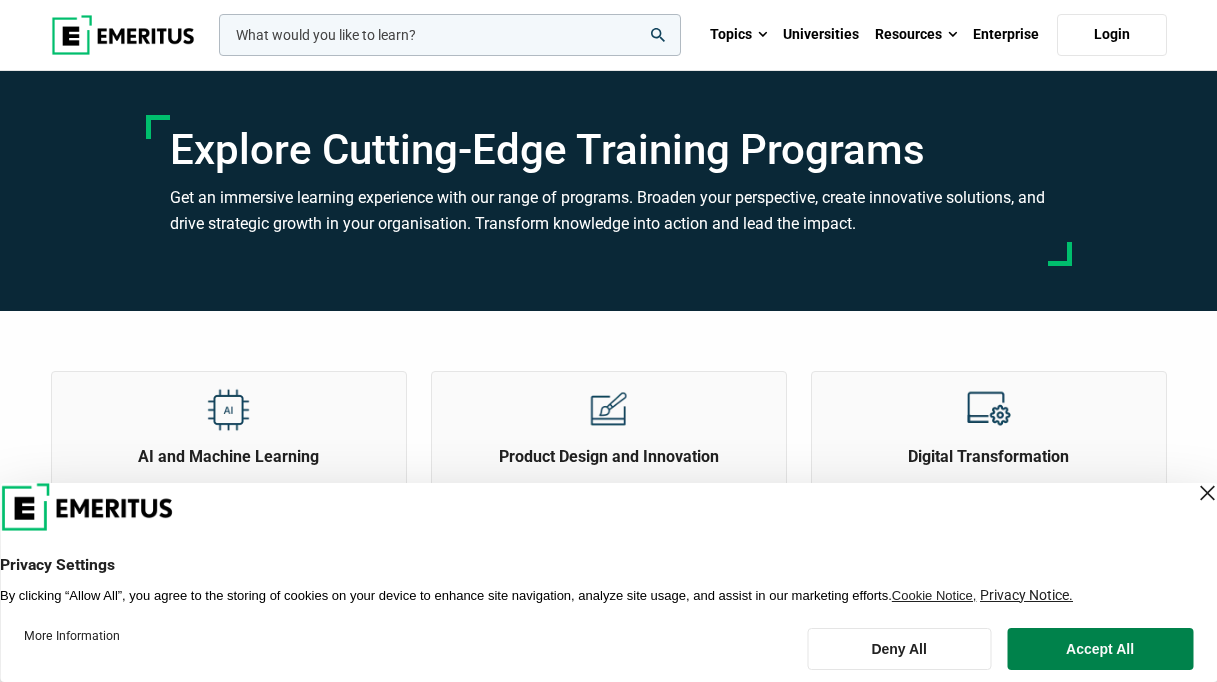 scroll, scrollTop: 0, scrollLeft: 0, axis: both 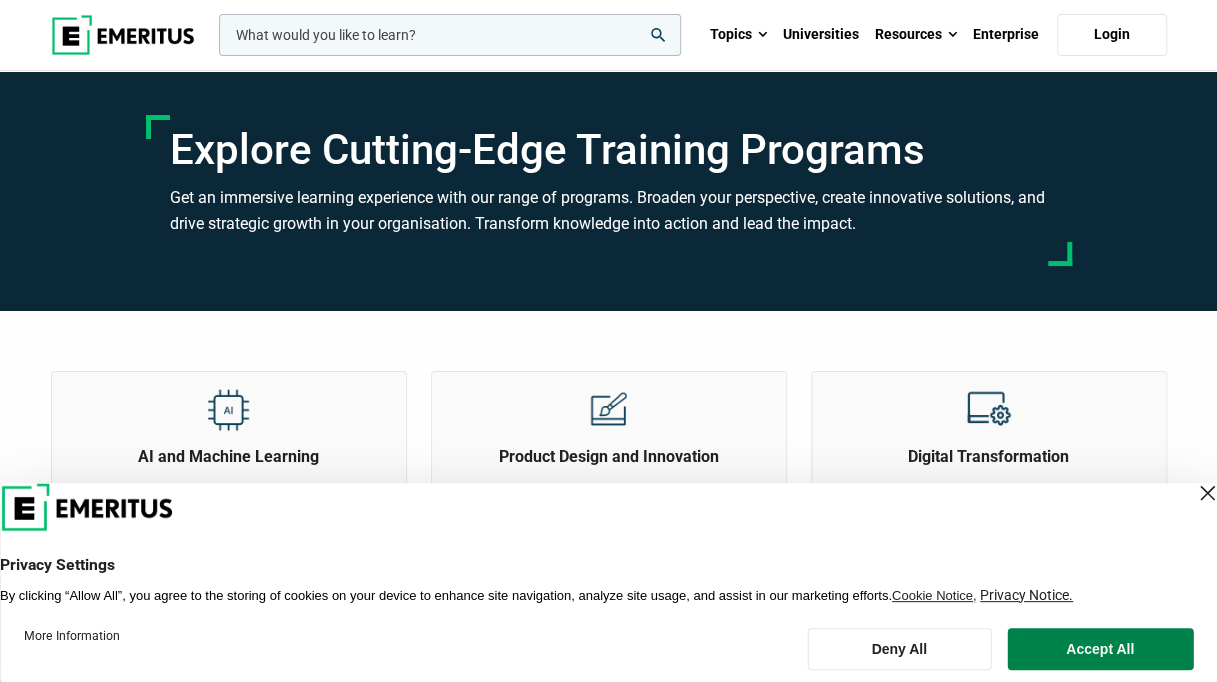 click at bounding box center (1207, 493) 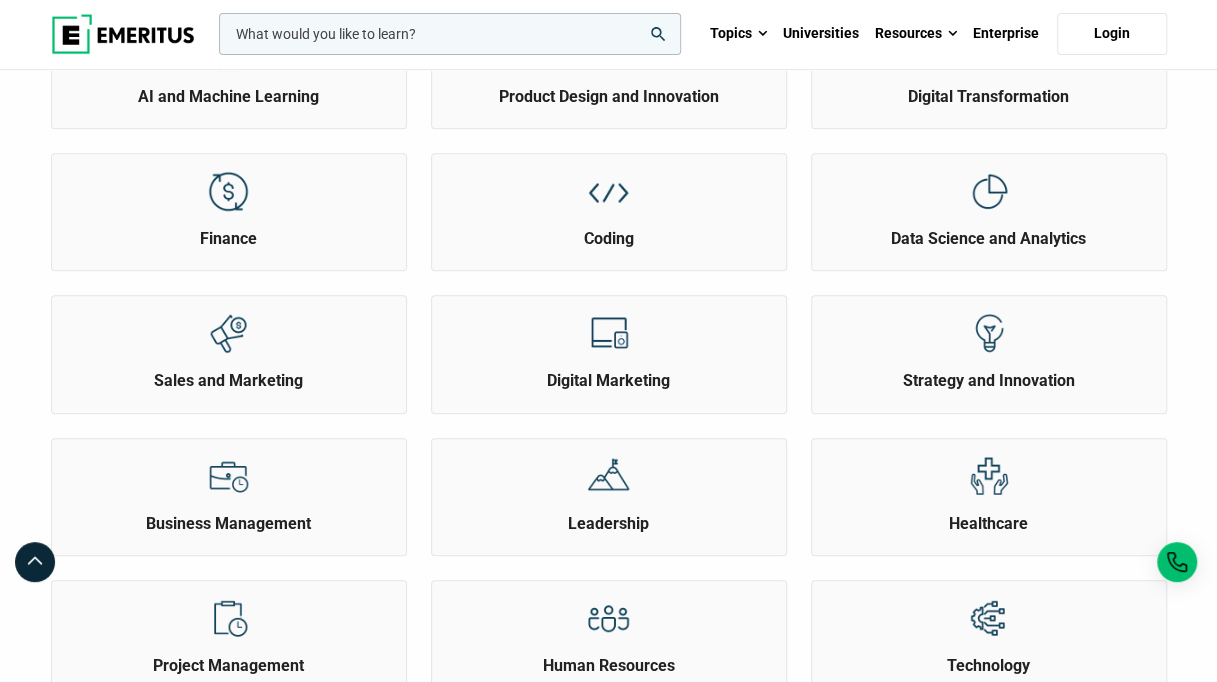 scroll, scrollTop: 372, scrollLeft: 0, axis: vertical 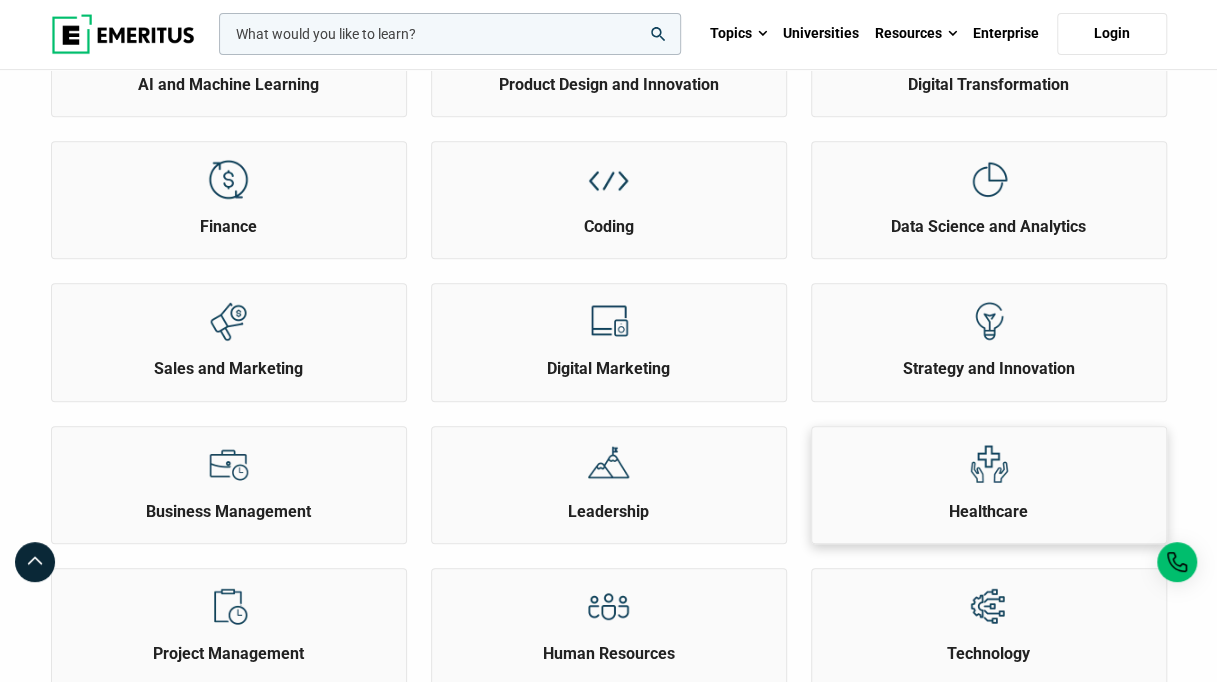 click on "Healthcare" at bounding box center [989, 475] 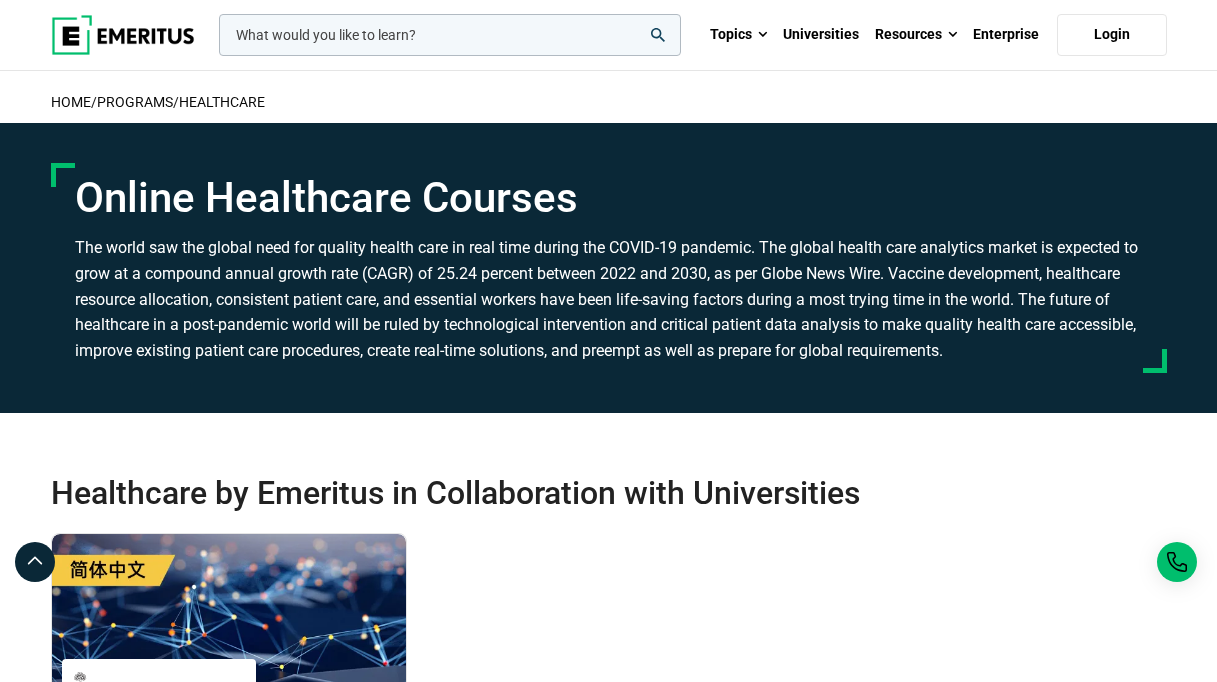 scroll, scrollTop: 0, scrollLeft: 0, axis: both 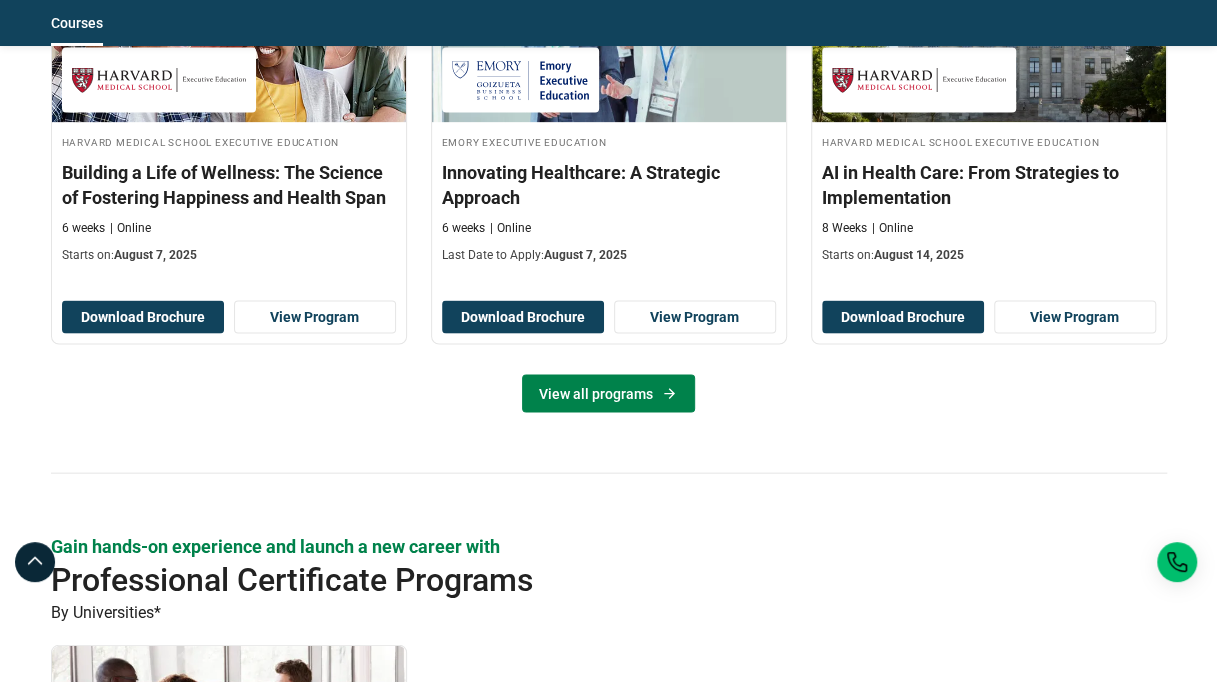 click on "View all programs" at bounding box center [608, 394] 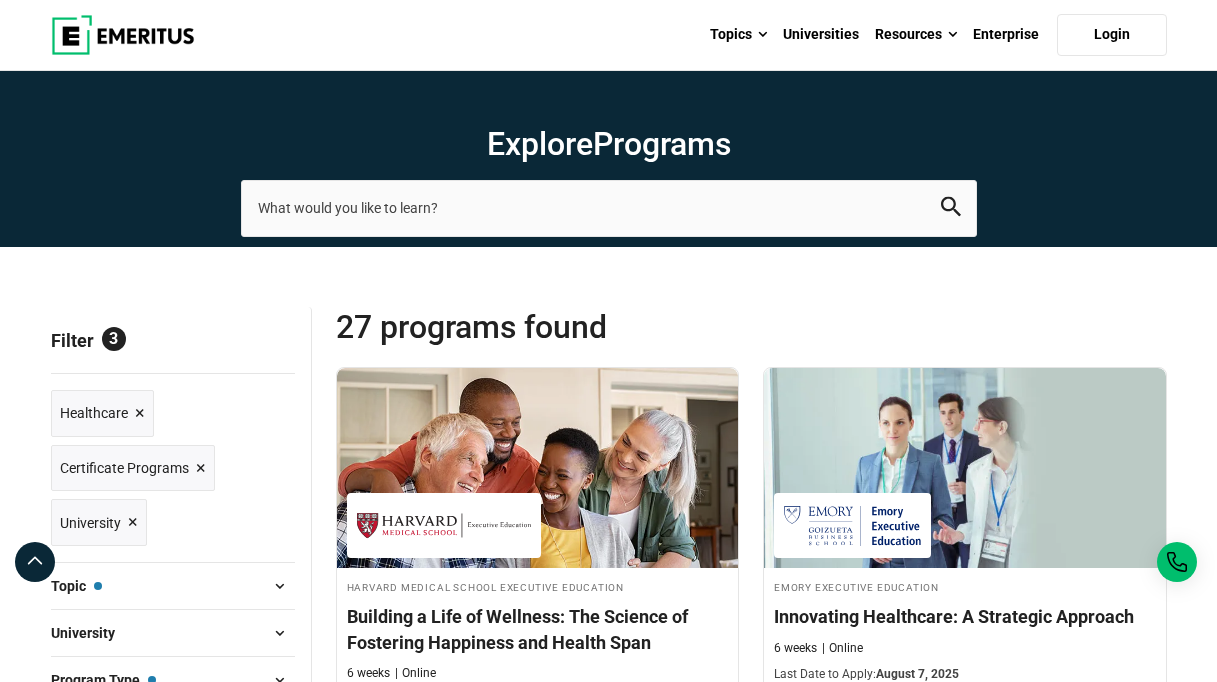 scroll, scrollTop: 0, scrollLeft: 0, axis: both 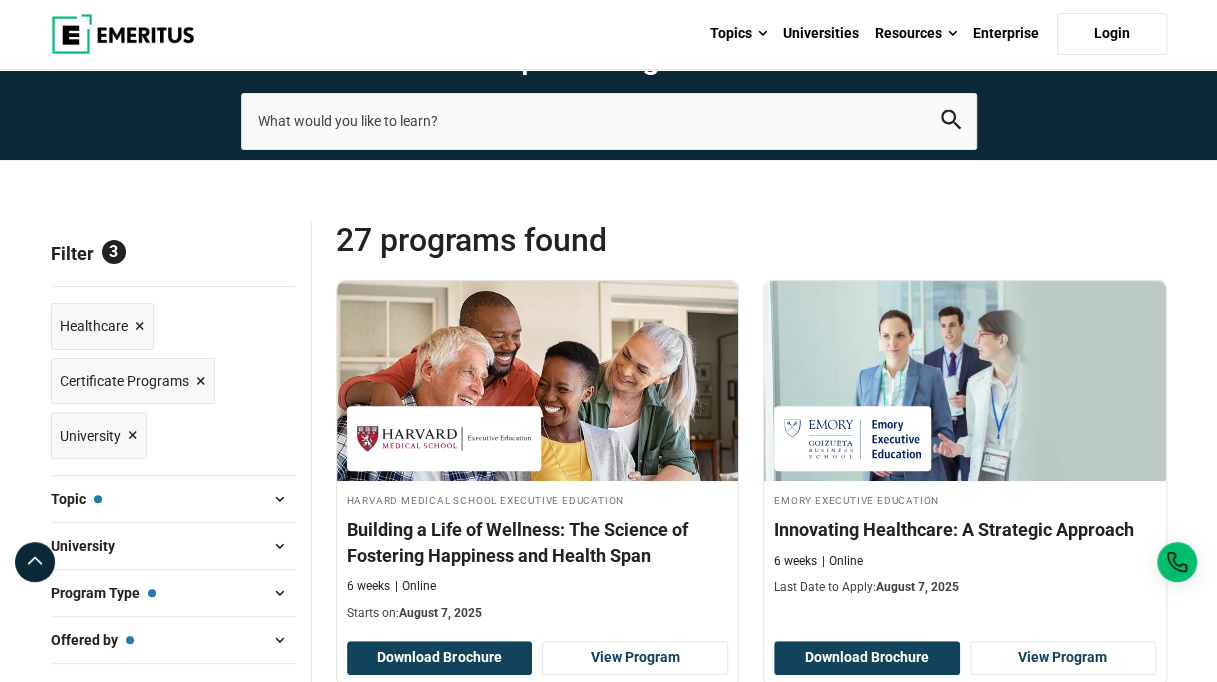 click at bounding box center (280, 499) 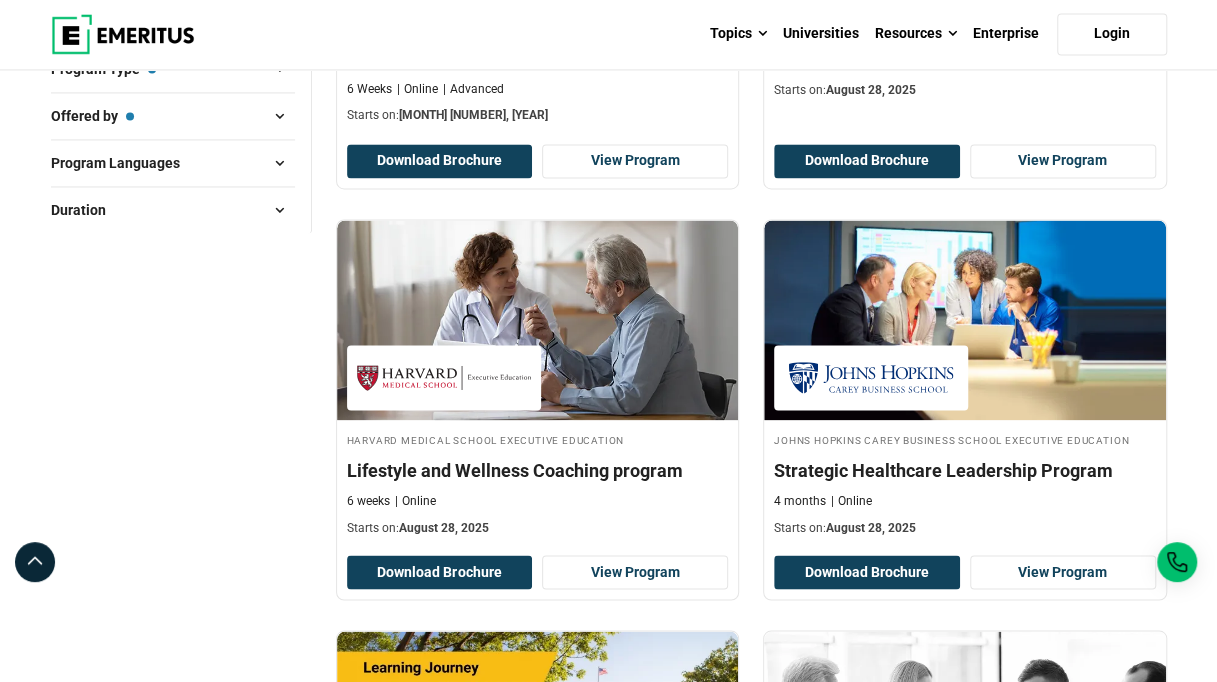 scroll, scrollTop: 1488, scrollLeft: 0, axis: vertical 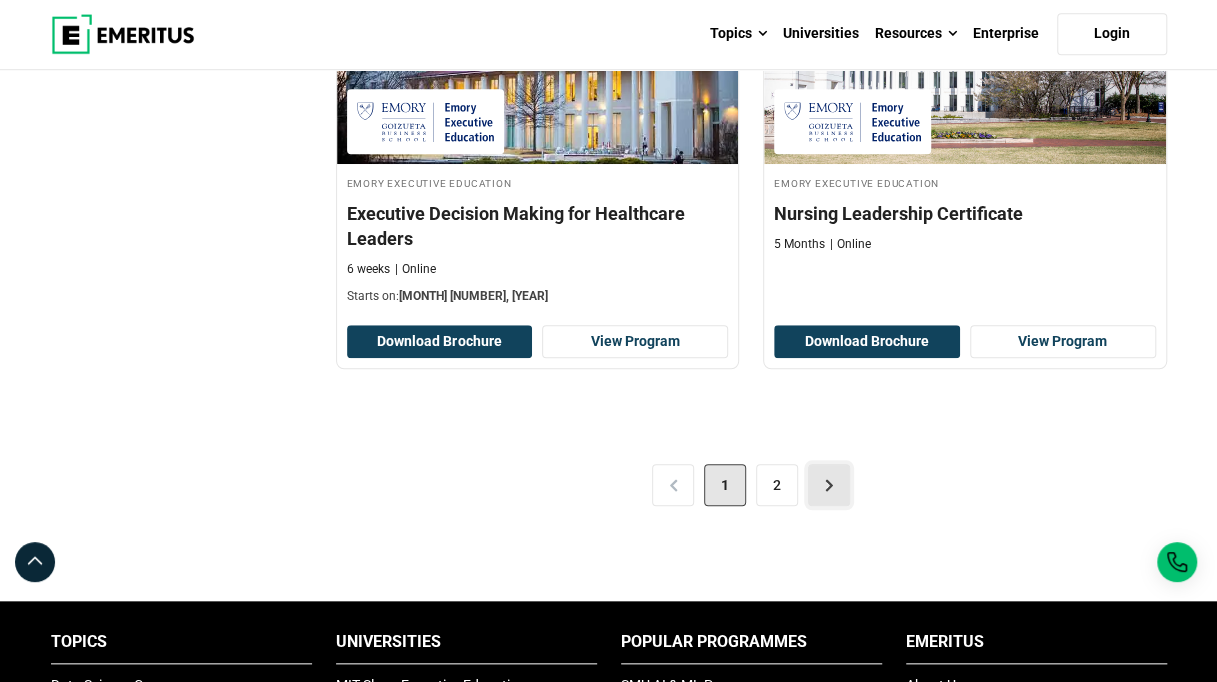 click on ">" at bounding box center [829, 485] 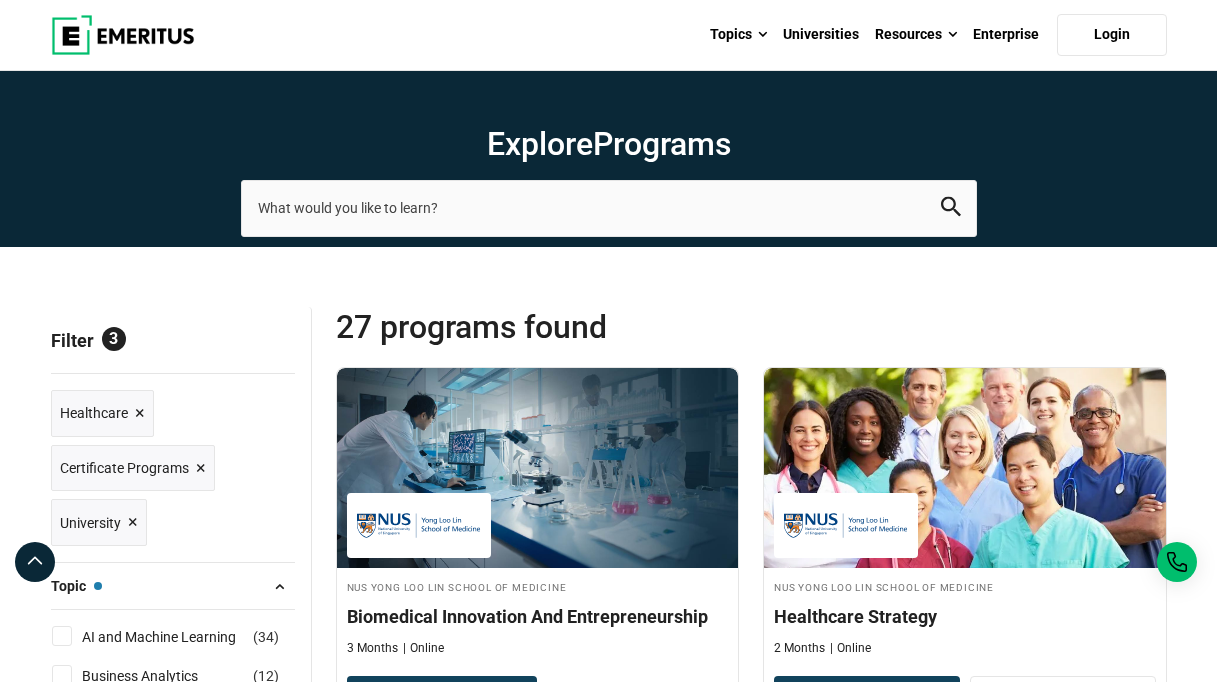 scroll, scrollTop: 0, scrollLeft: 0, axis: both 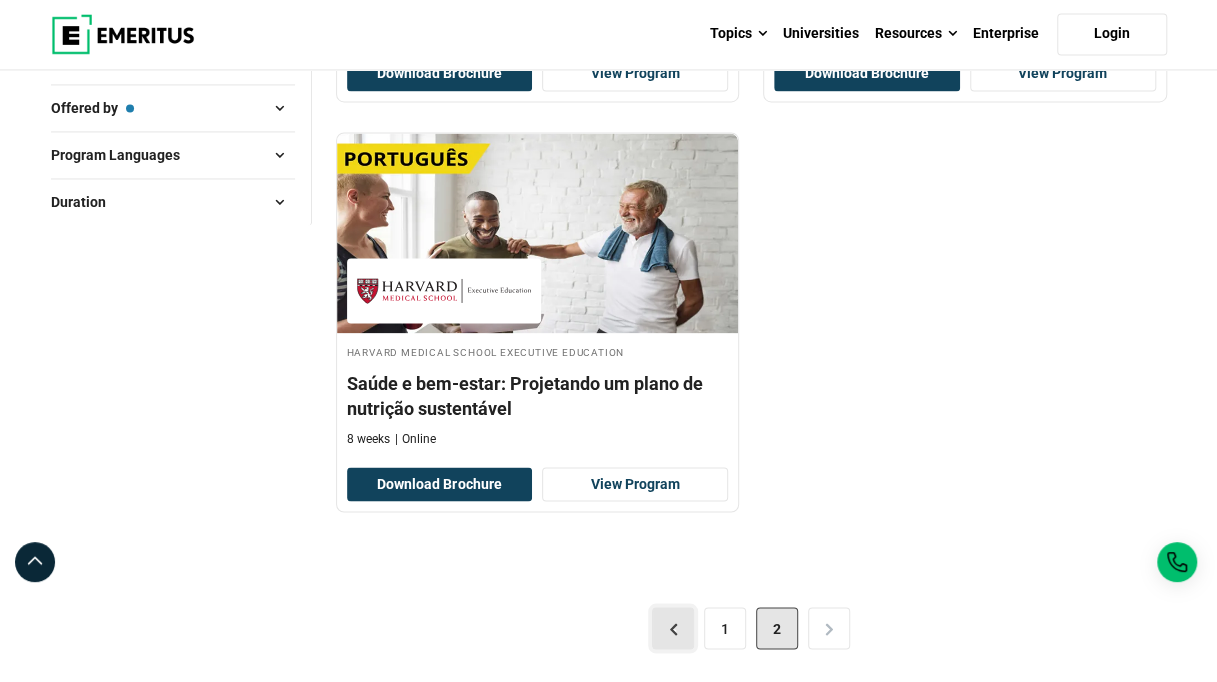 click on "<" at bounding box center (673, 628) 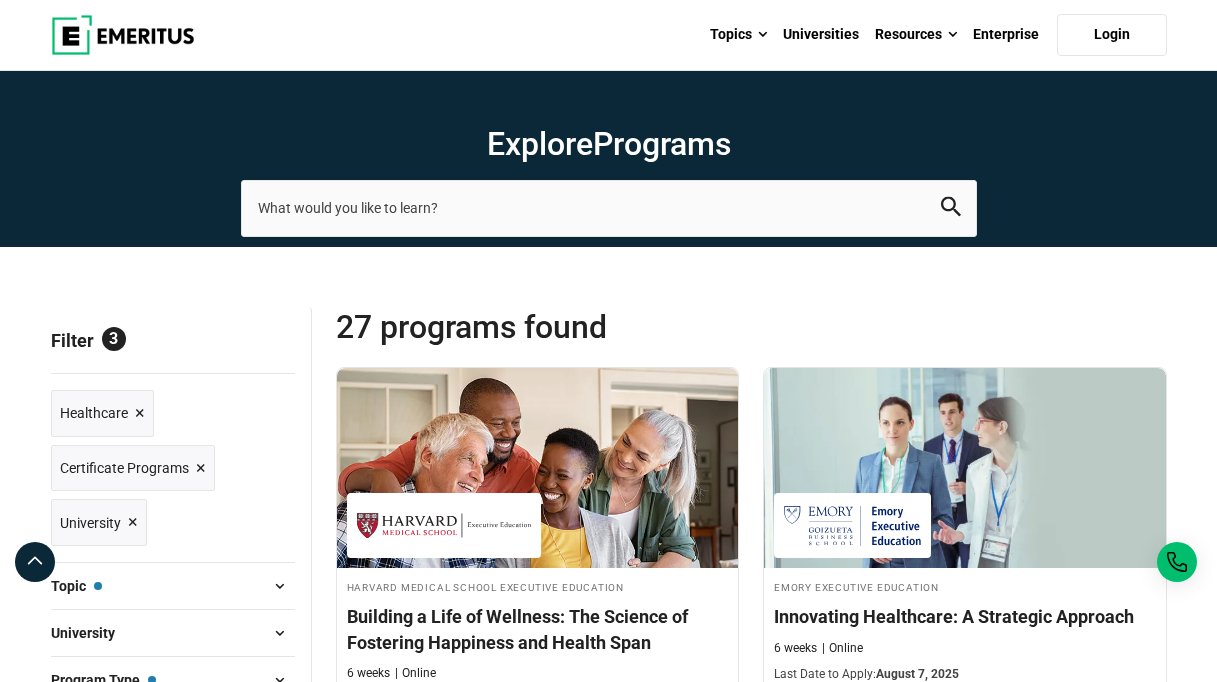 scroll, scrollTop: 0, scrollLeft: 0, axis: both 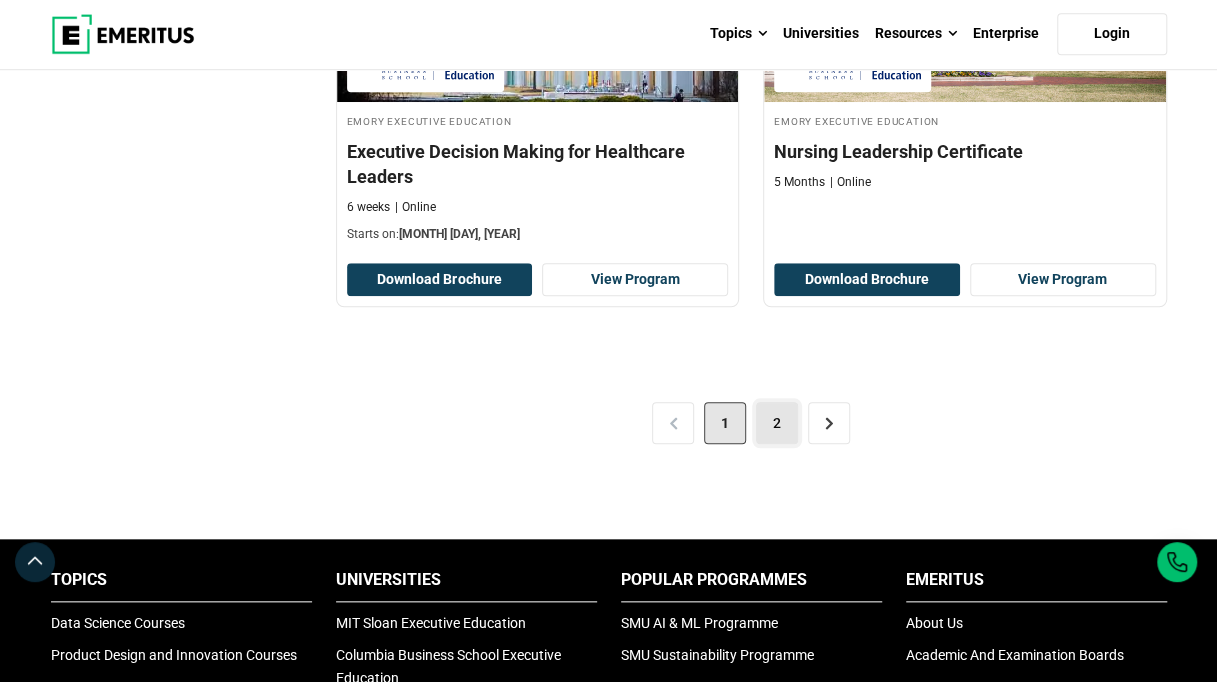 click on "2" at bounding box center (777, 423) 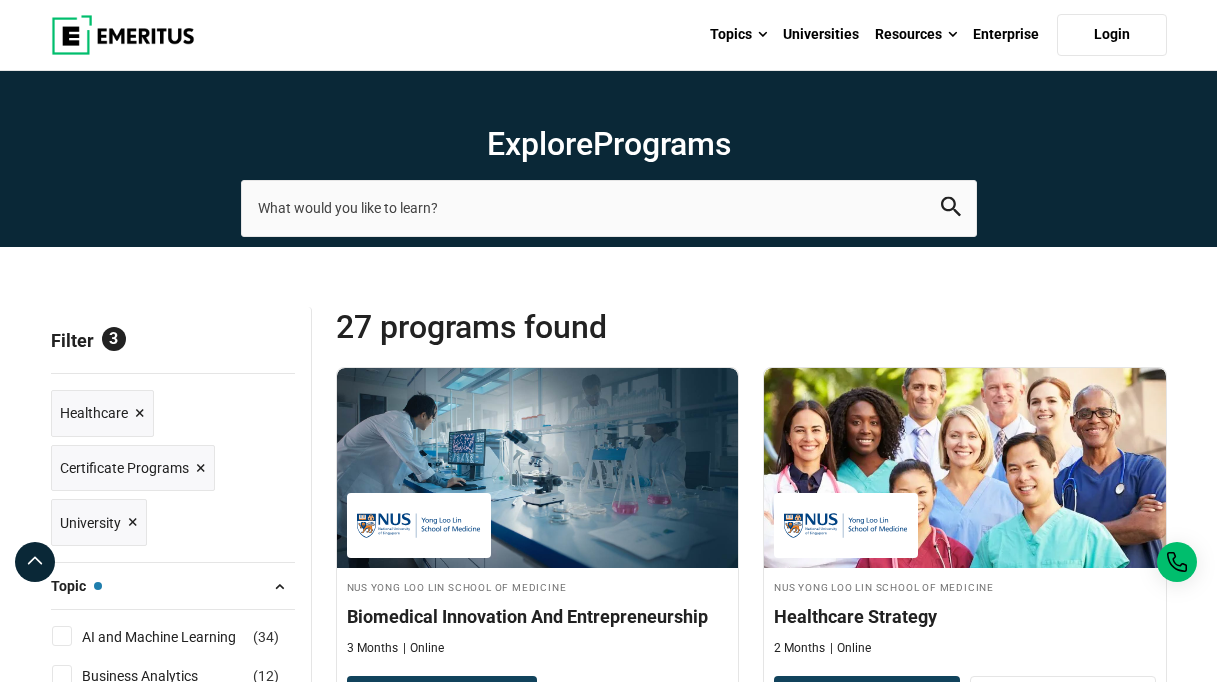scroll, scrollTop: 0, scrollLeft: 0, axis: both 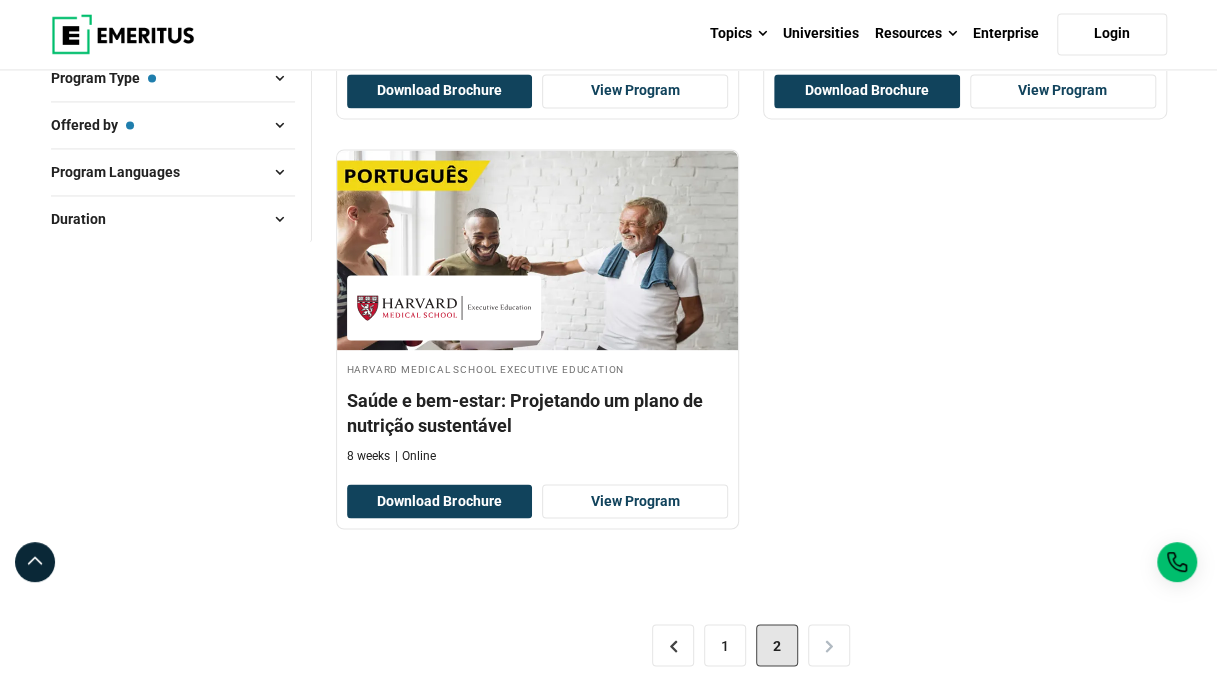 drag, startPoint x: 1031, startPoint y: 2, endPoint x: 798, endPoint y: 127, distance: 264.41257 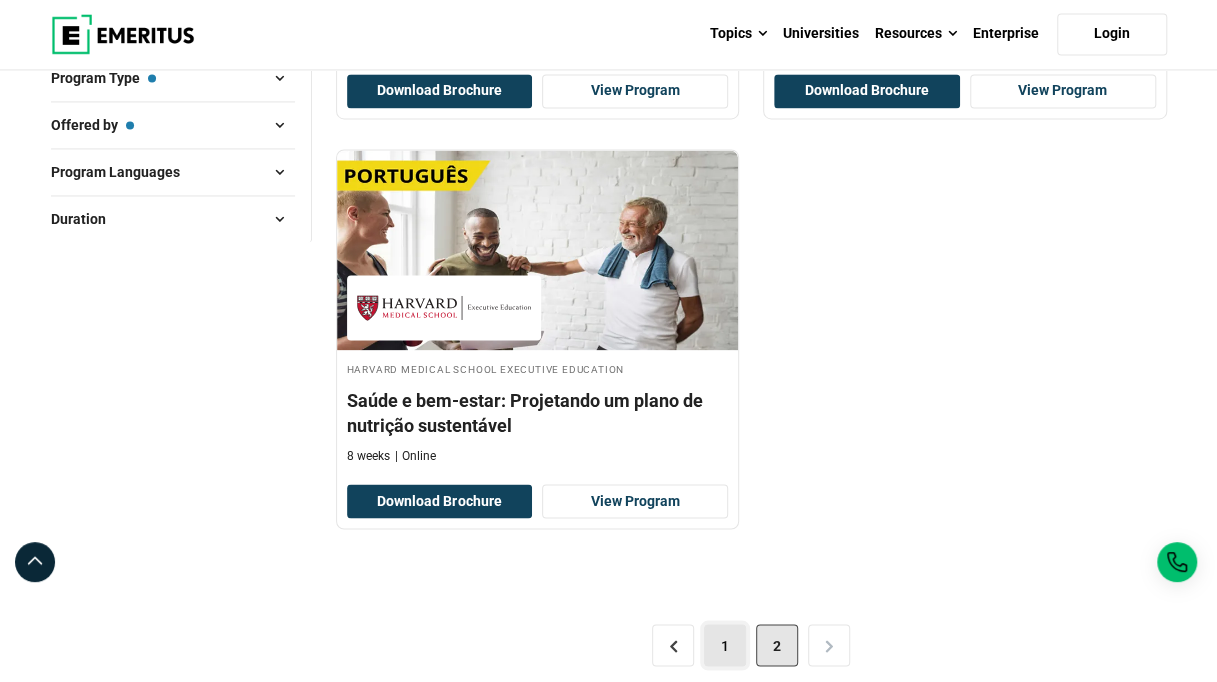 click on "1" at bounding box center (725, 645) 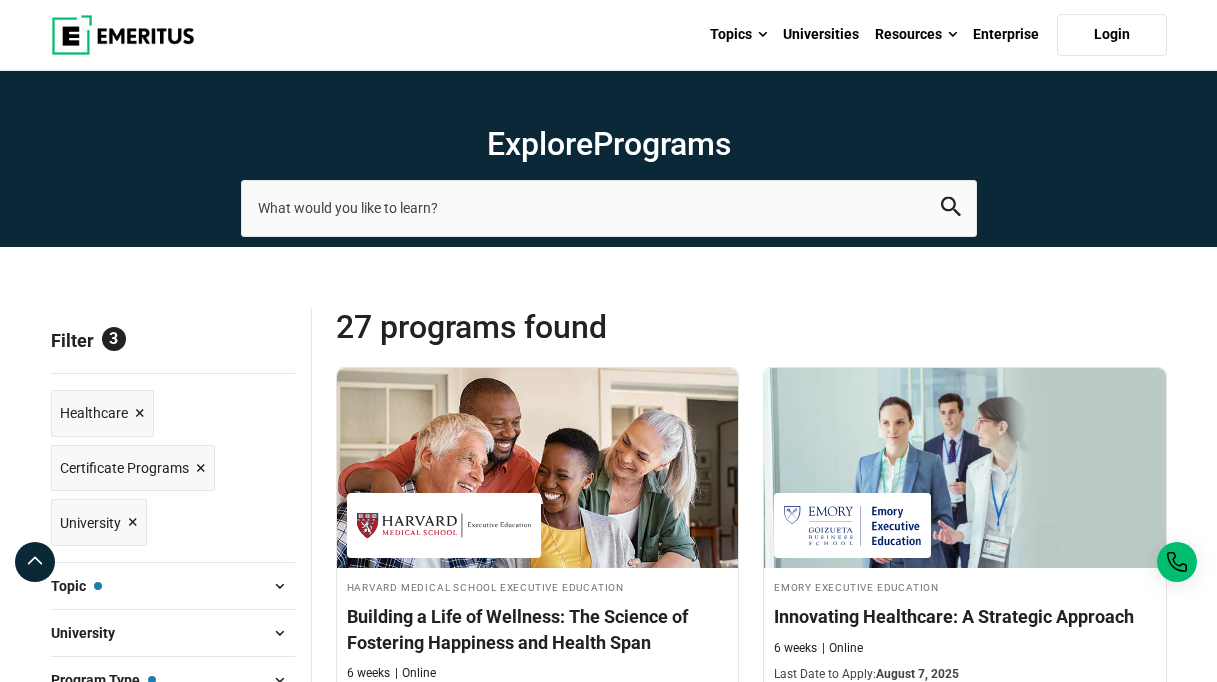 scroll, scrollTop: 0, scrollLeft: 0, axis: both 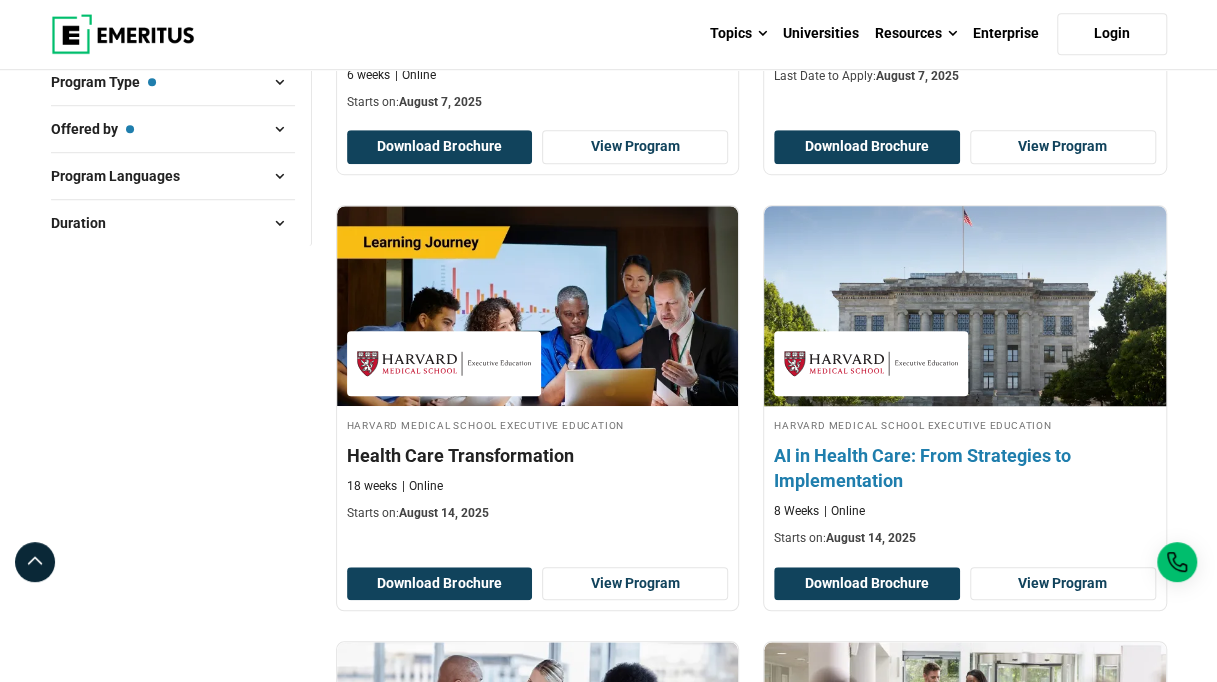 click on "AI in Health Care: From Strategies to Implementation" at bounding box center (965, 468) 